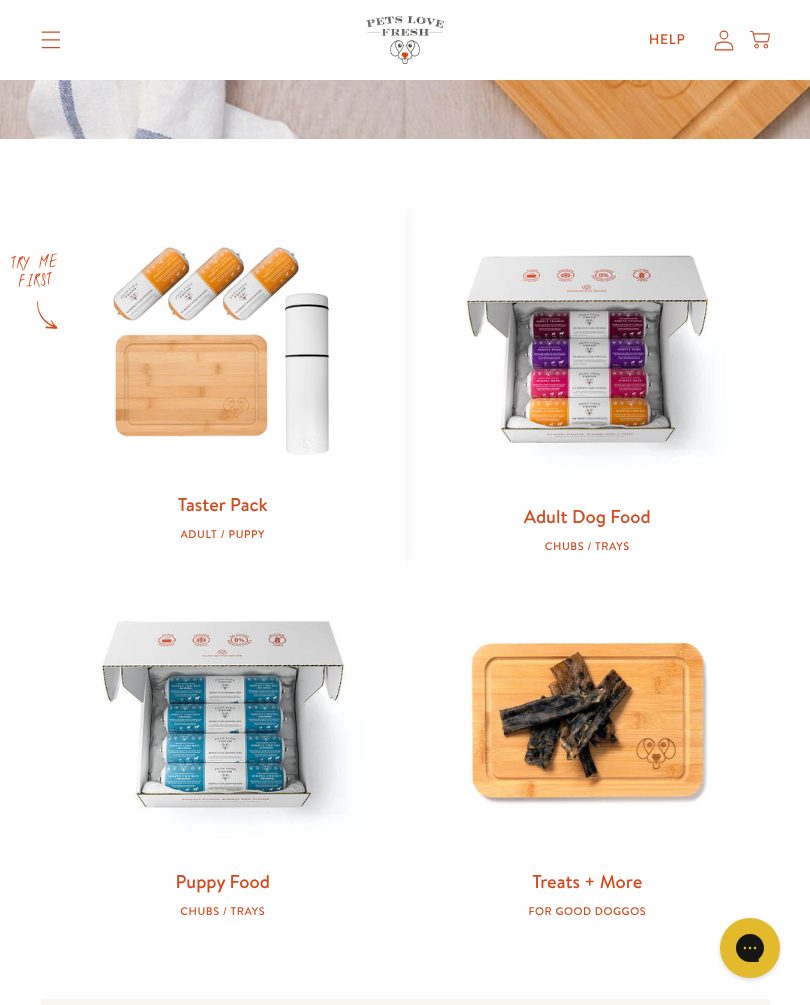 scroll, scrollTop: 691, scrollLeft: 0, axis: vertical 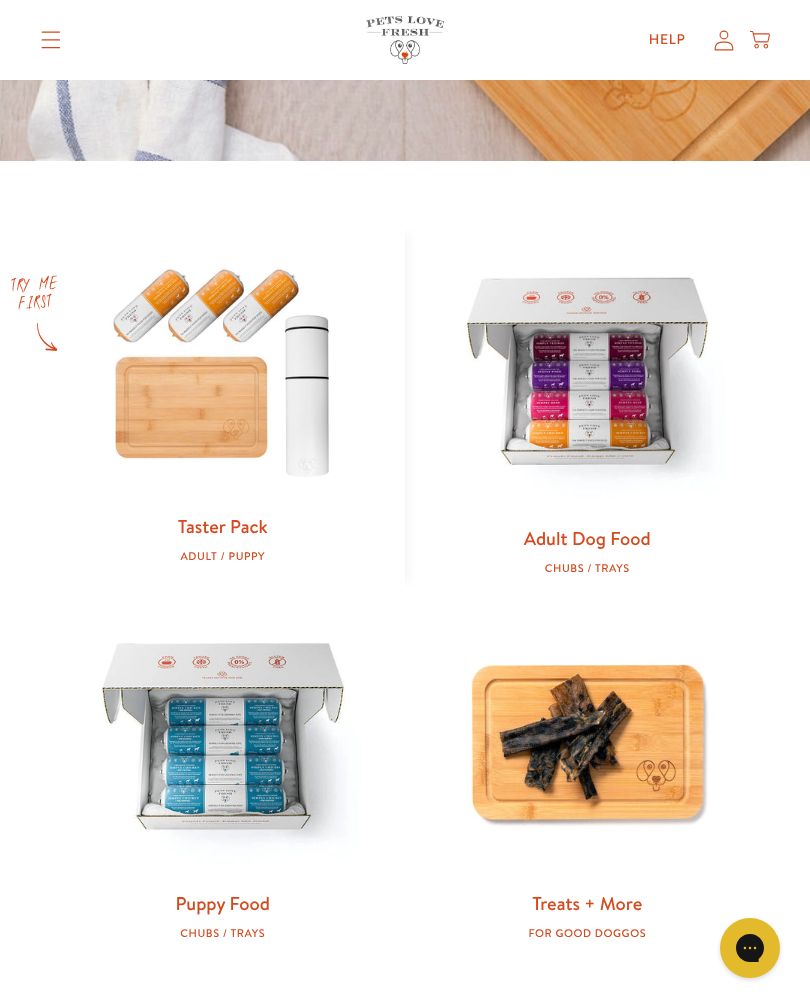 click on "Taster Pack" at bounding box center (223, 526) 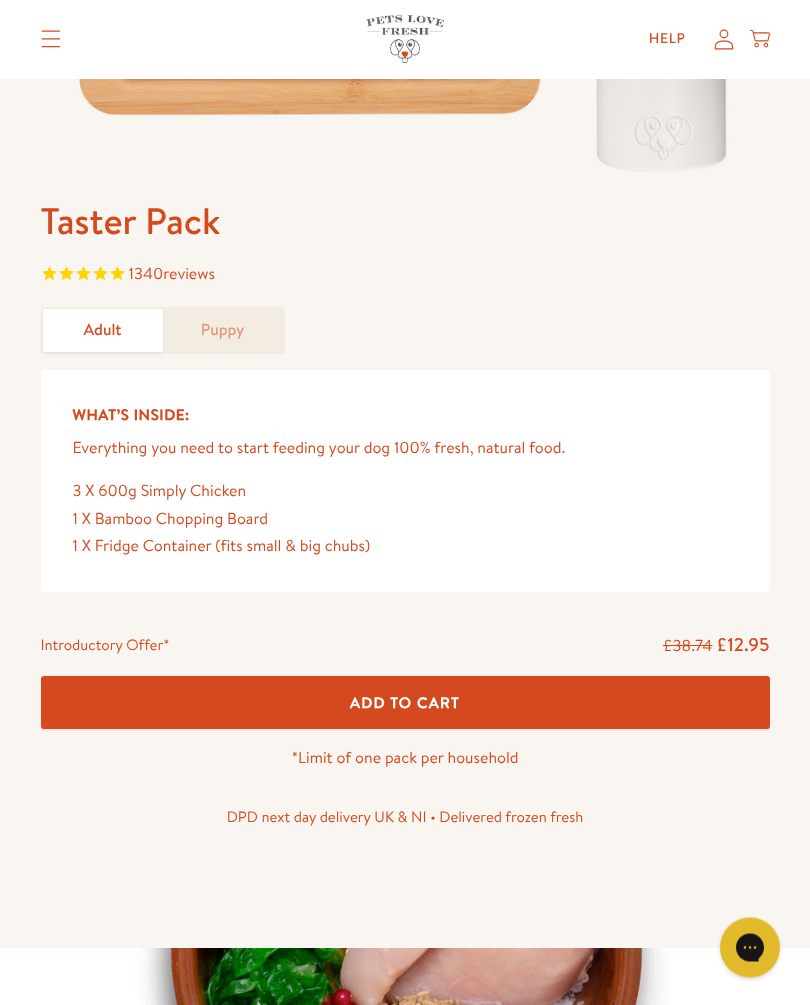 scroll, scrollTop: 626, scrollLeft: 0, axis: vertical 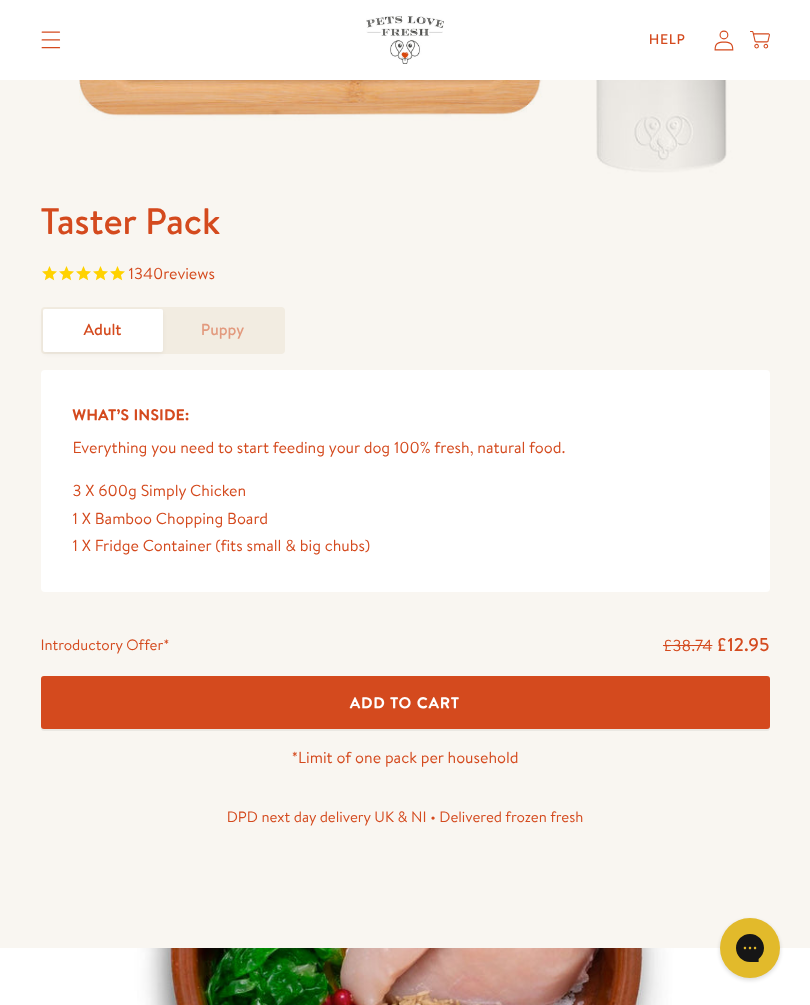 click on "Add To Cart" at bounding box center (405, 702) 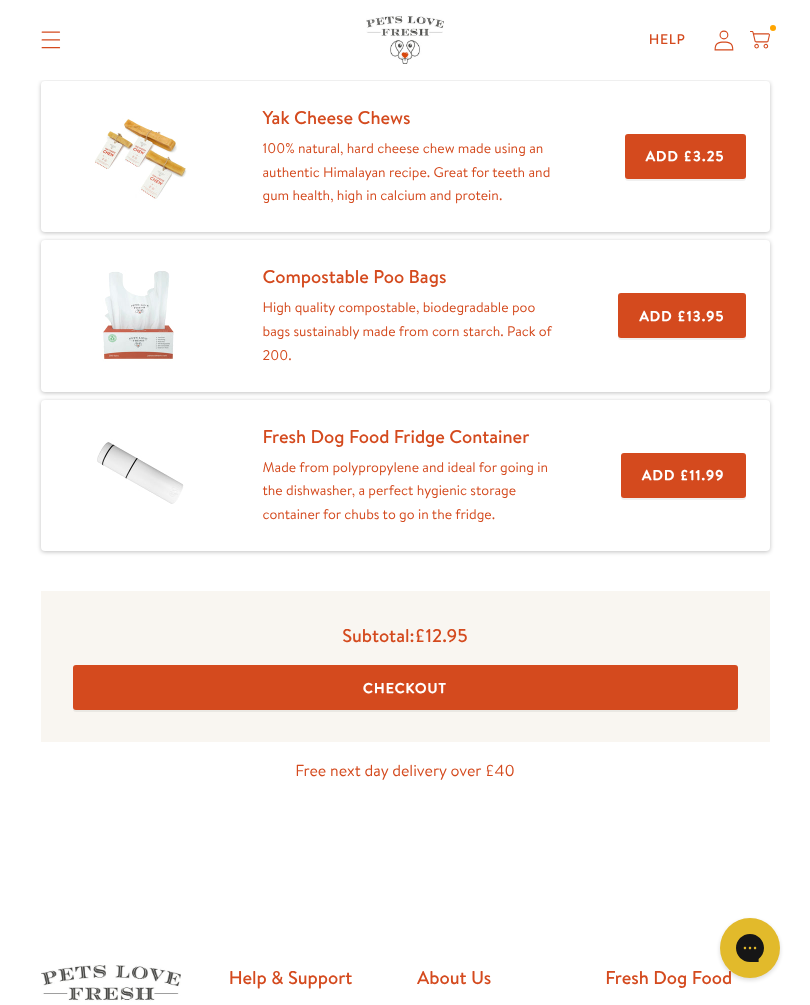 scroll, scrollTop: 551, scrollLeft: 0, axis: vertical 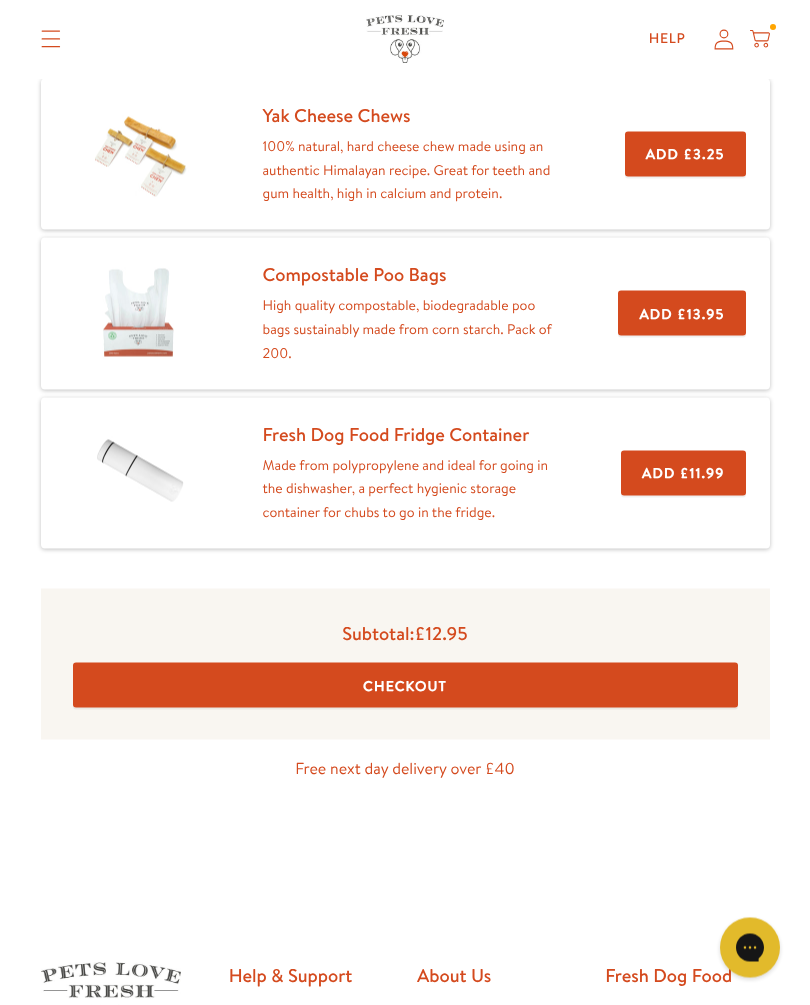 click on "Checkout" at bounding box center (405, 685) 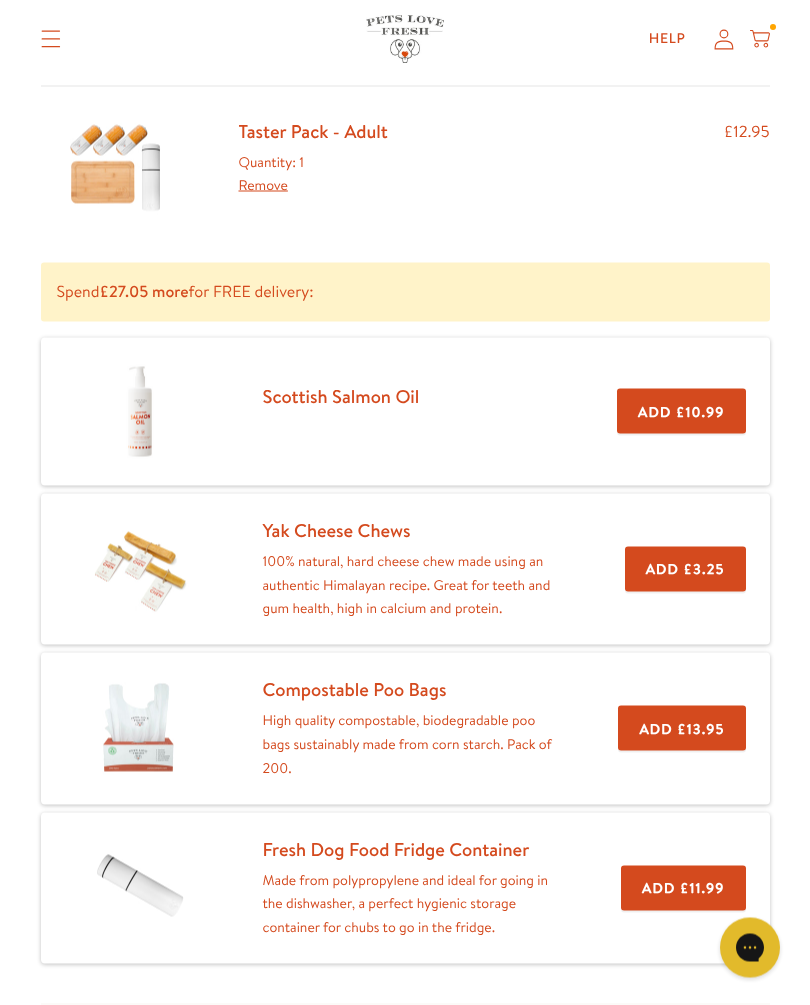 scroll, scrollTop: 0, scrollLeft: 0, axis: both 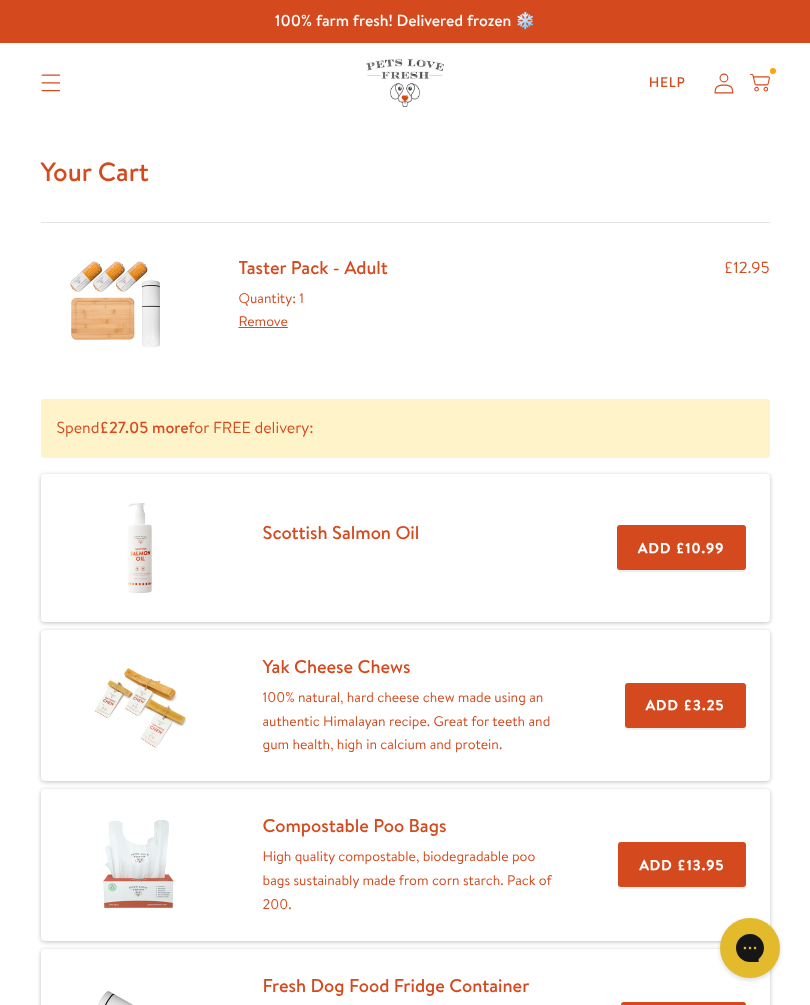 click 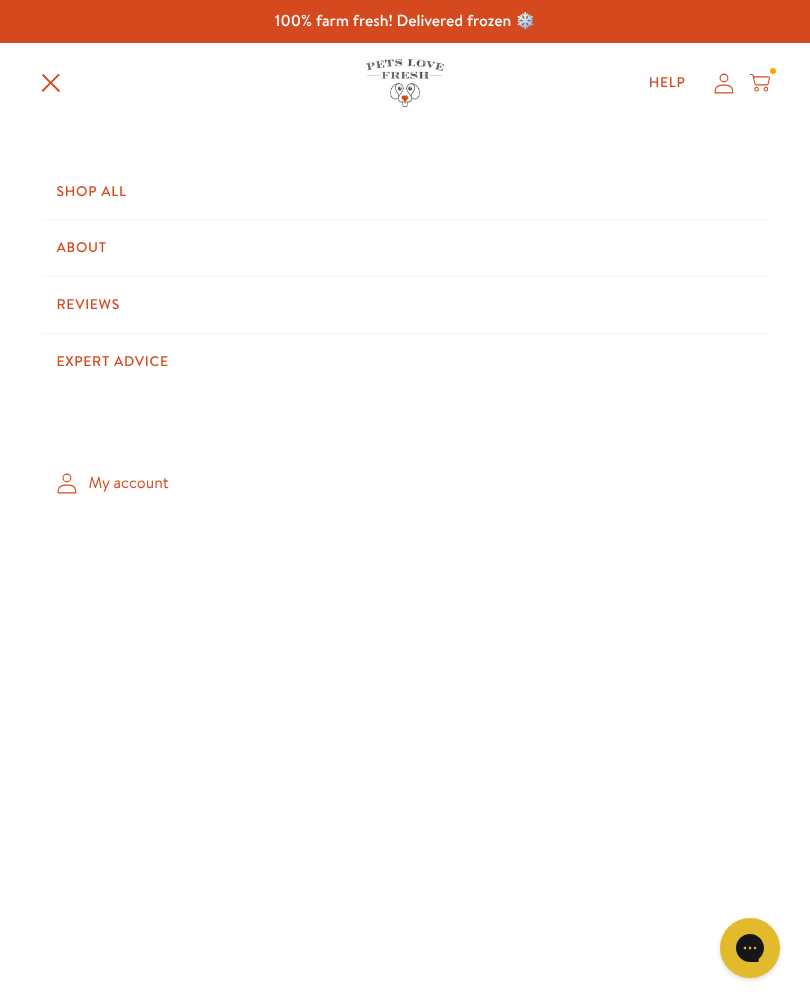 click on "Shop All" at bounding box center (405, 192) 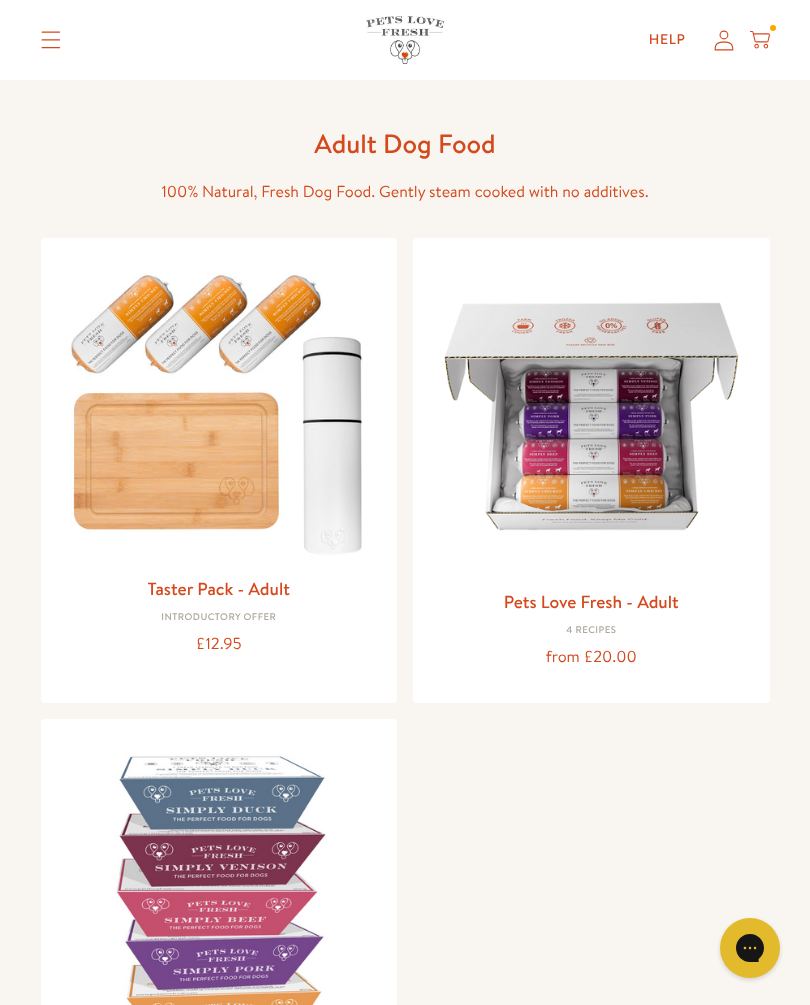 scroll, scrollTop: 0, scrollLeft: 0, axis: both 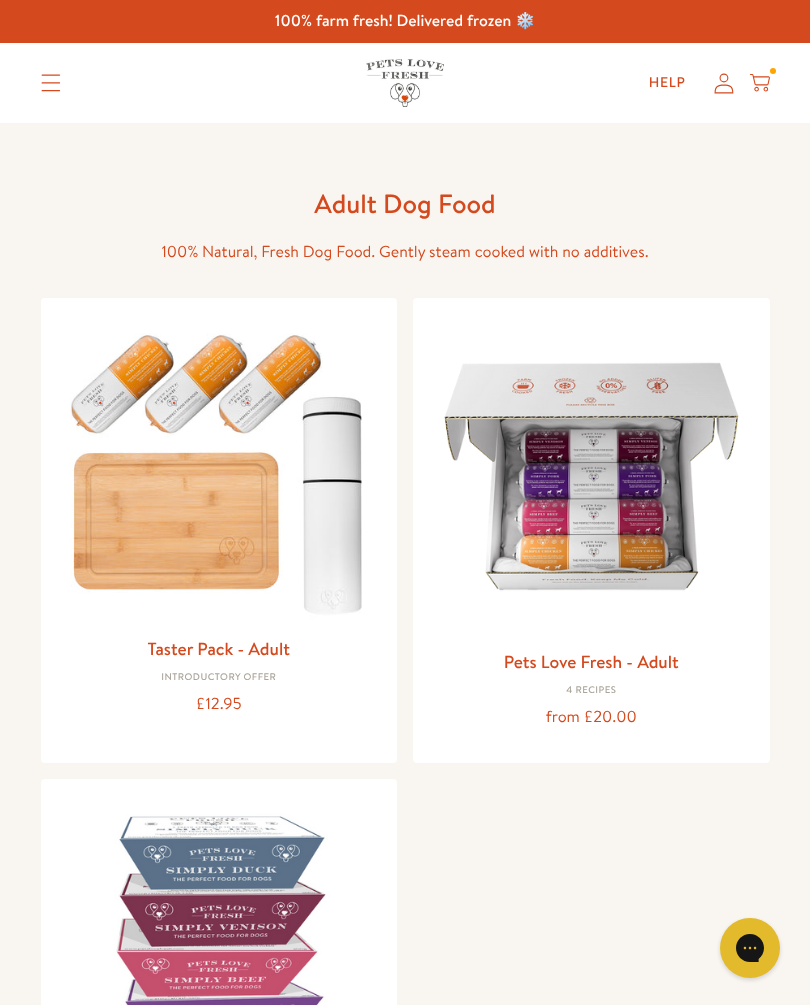 click 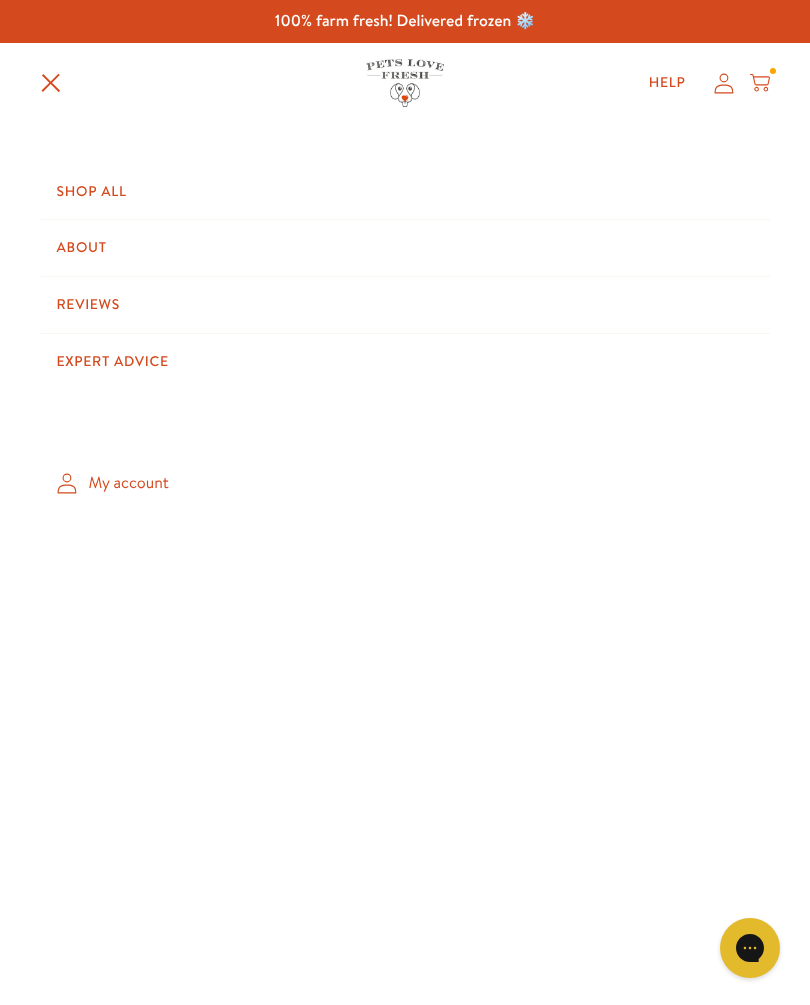 click on "Shop All" at bounding box center (405, 192) 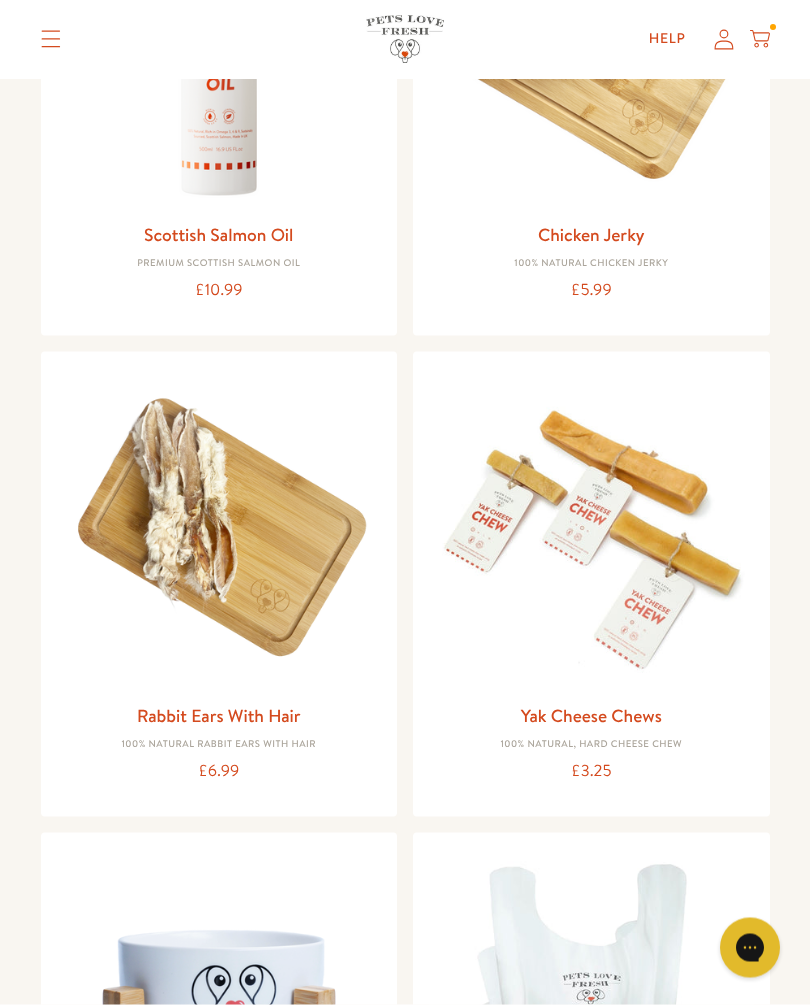 scroll, scrollTop: 2607, scrollLeft: 0, axis: vertical 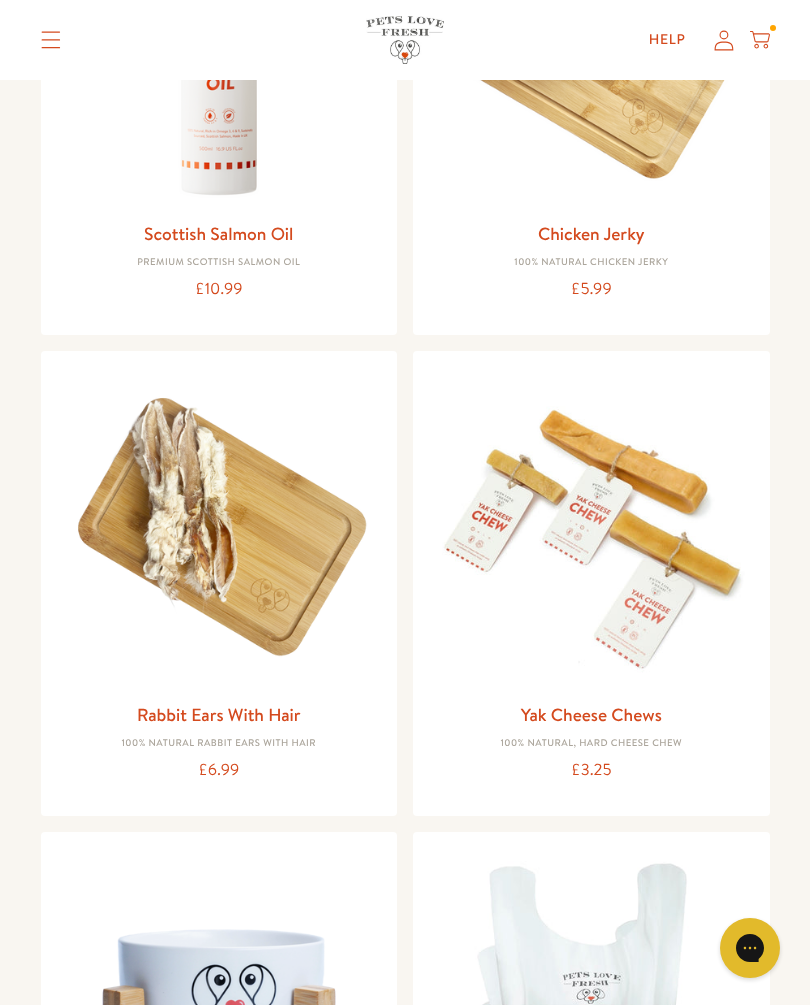 click 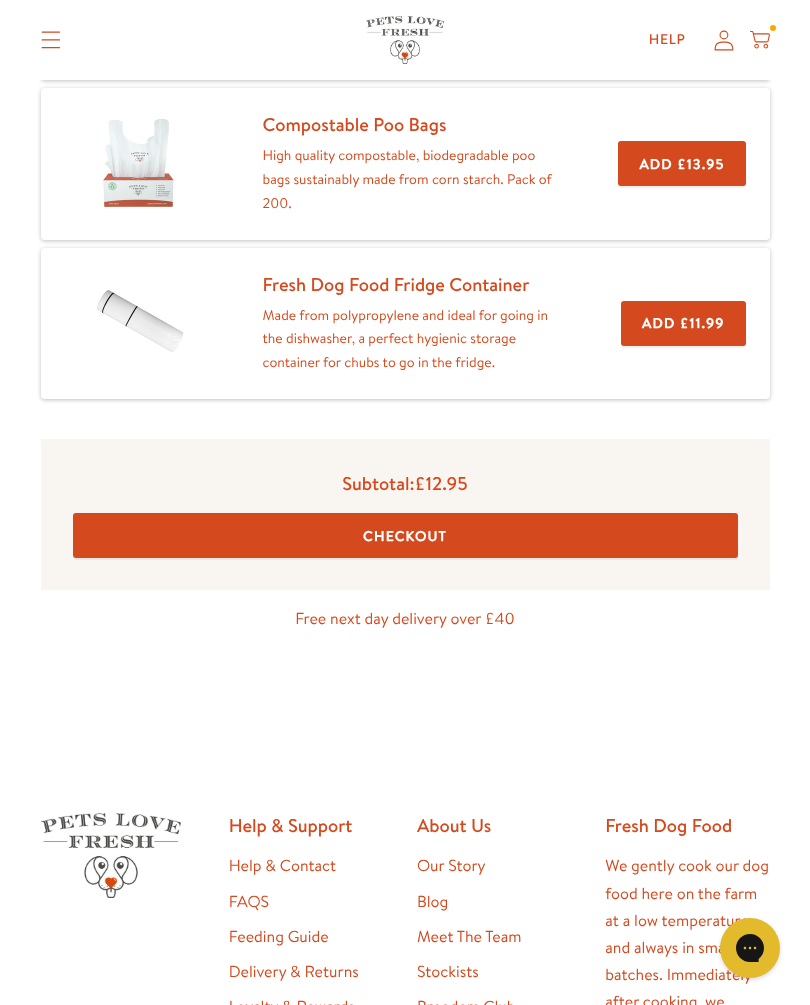 scroll, scrollTop: 699, scrollLeft: 0, axis: vertical 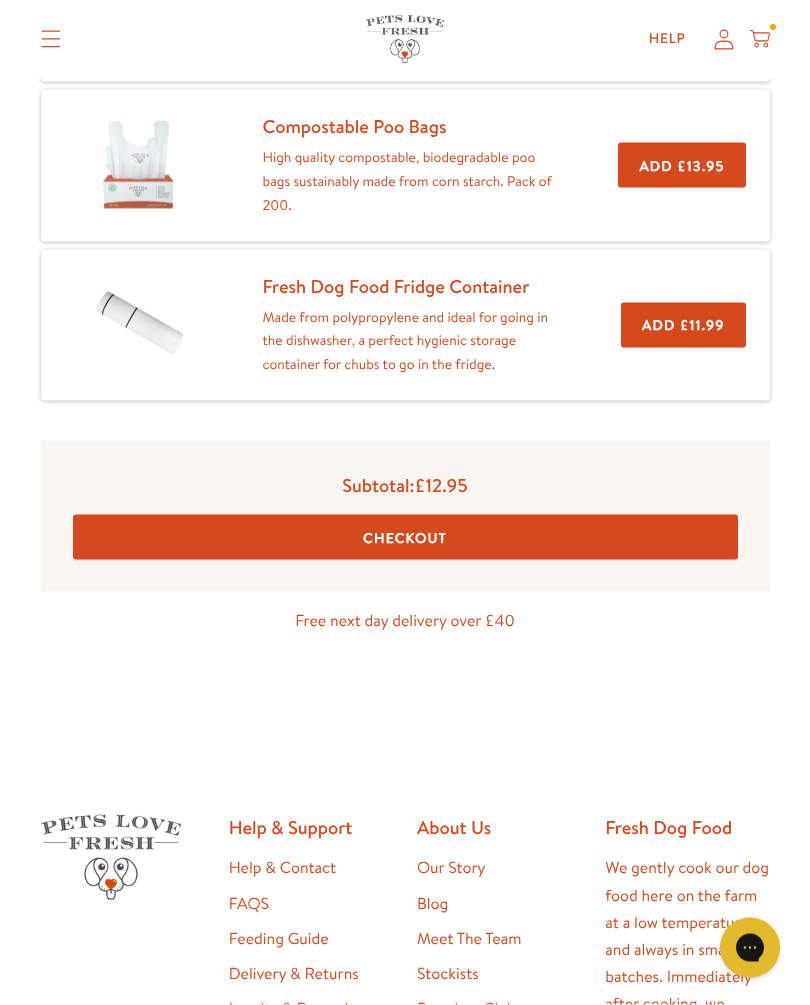 click on "Checkout" at bounding box center (405, 537) 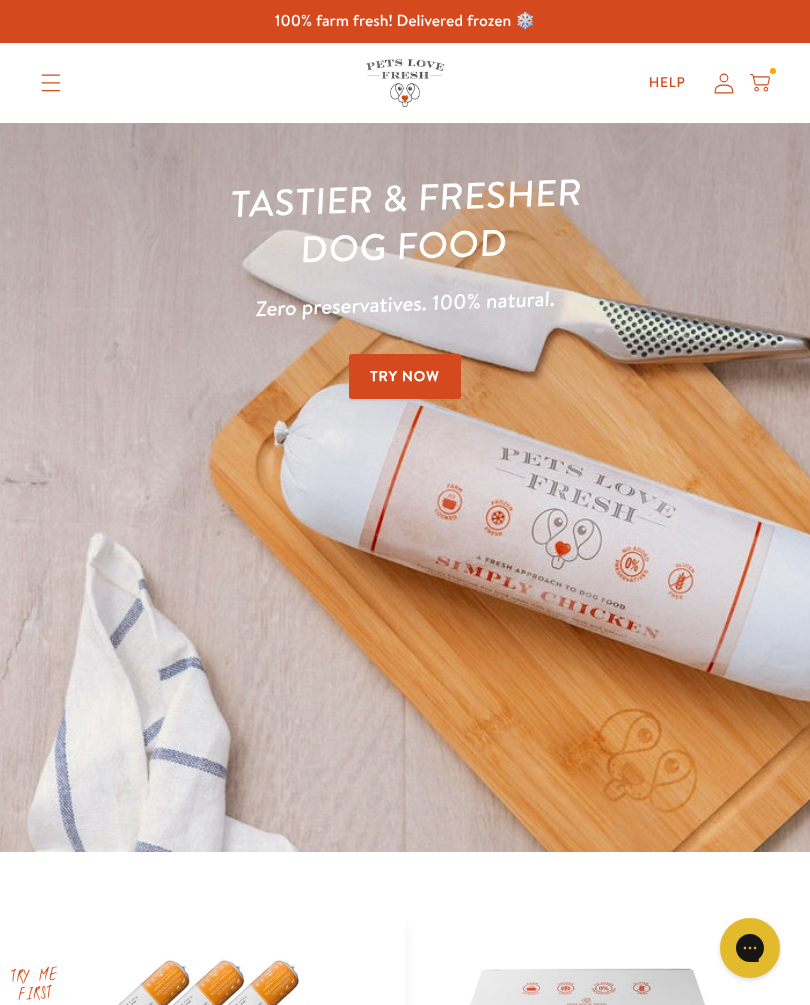 scroll, scrollTop: 0, scrollLeft: 0, axis: both 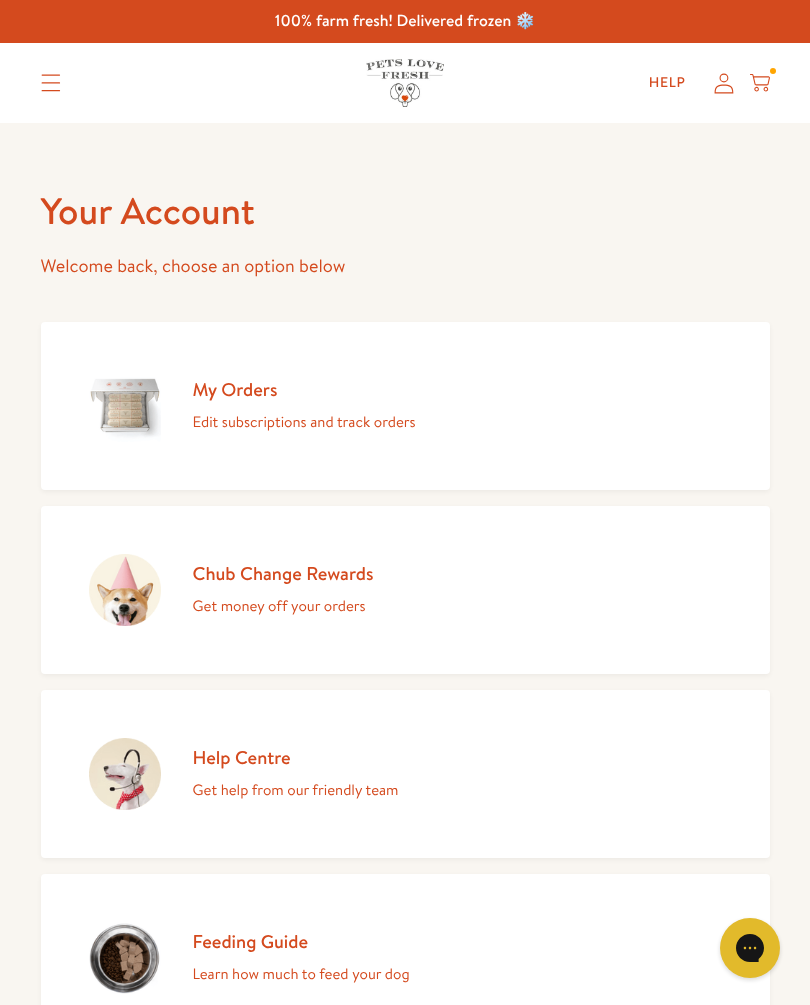 click on "Edit subscriptions and track orders" at bounding box center [304, 422] 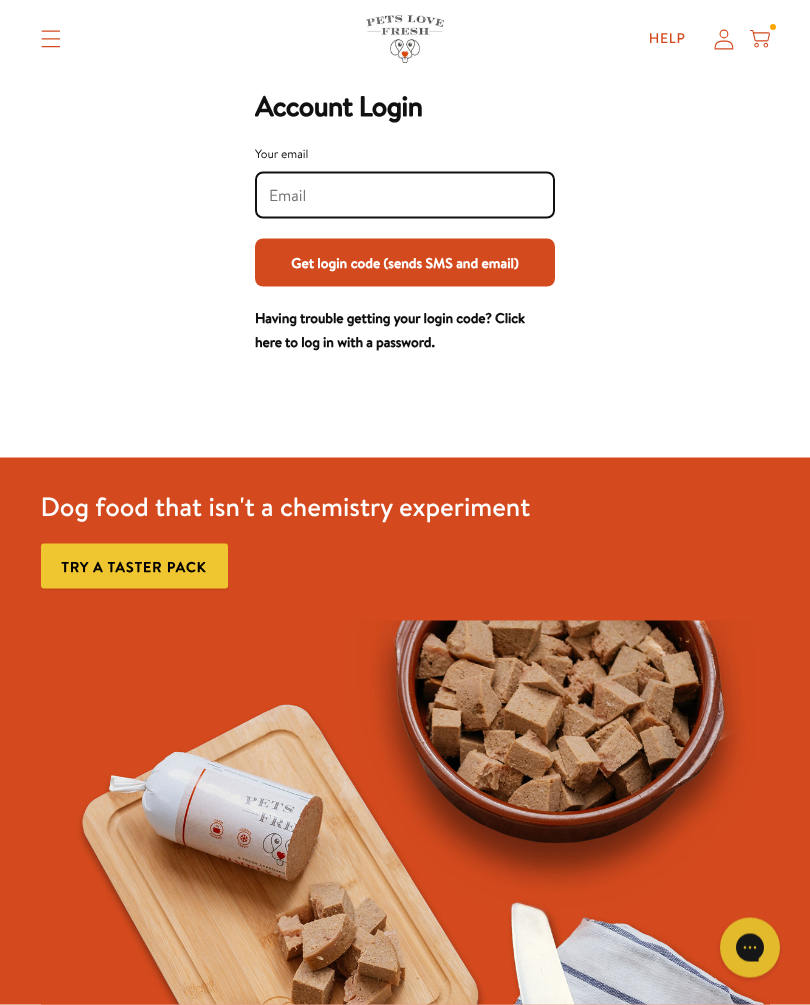 scroll, scrollTop: 0, scrollLeft: 0, axis: both 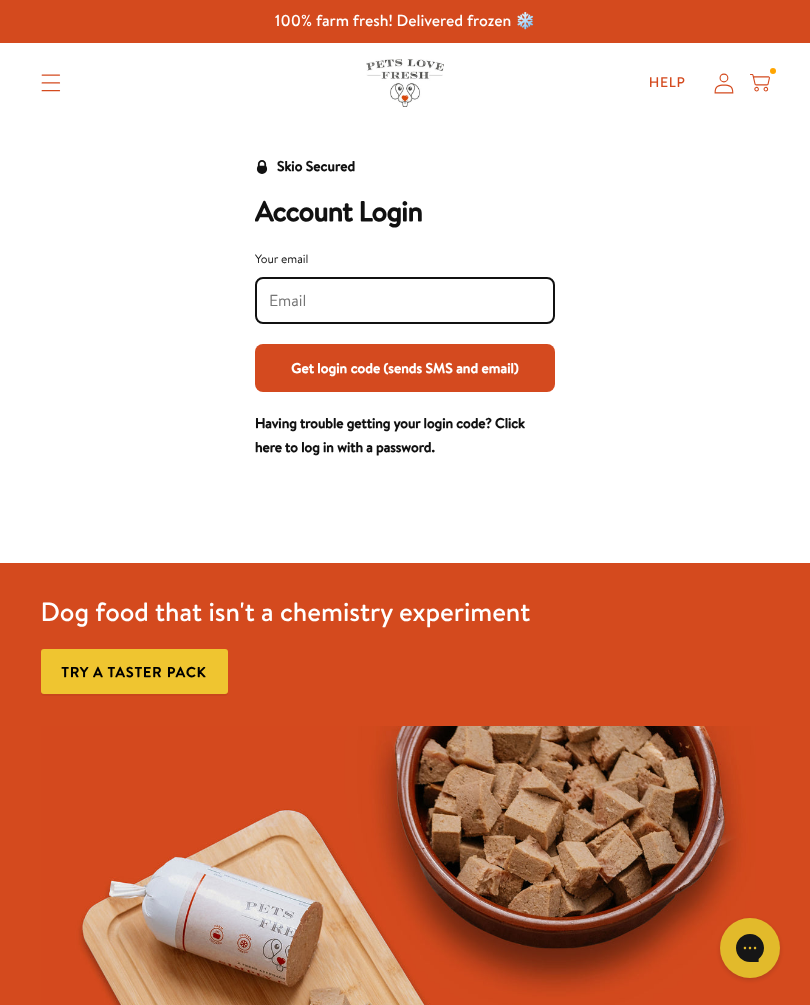 click on "Your email" at bounding box center [405, 301] 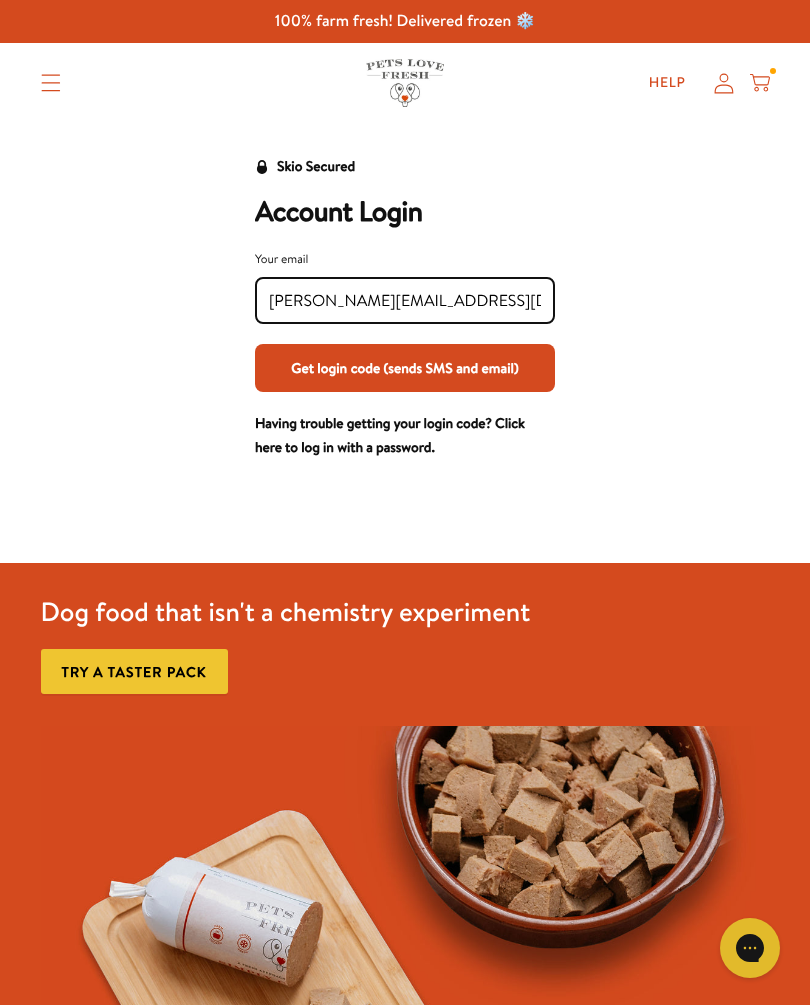 click on "Get login code (sends SMS and email)" at bounding box center [405, 368] 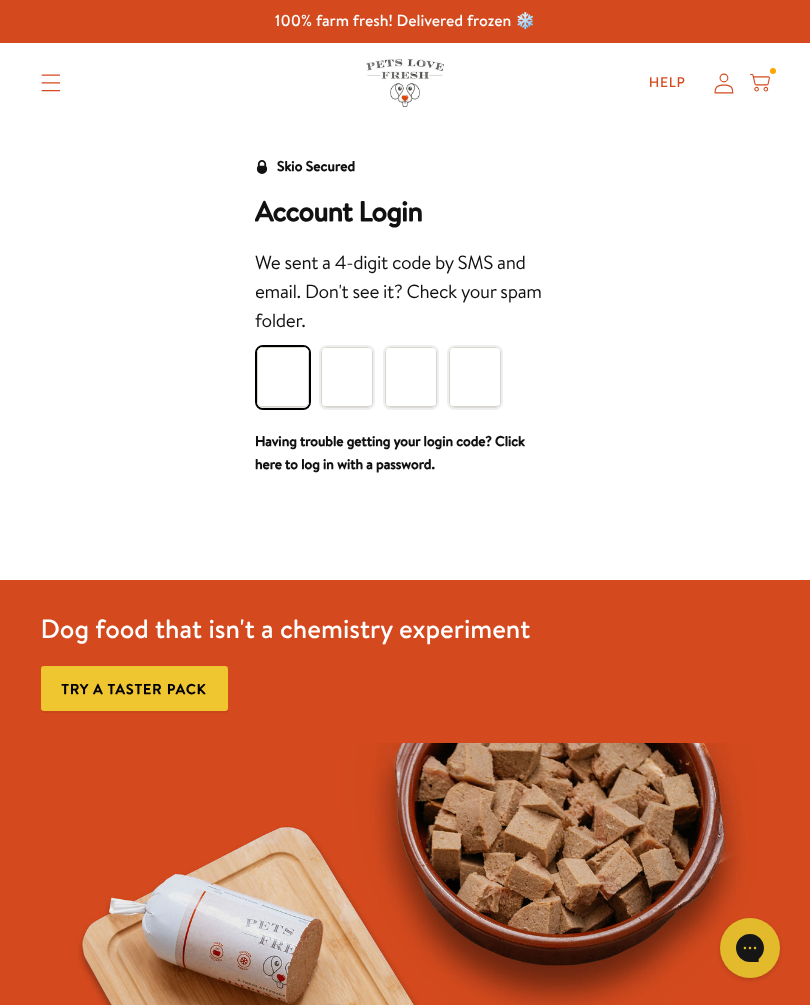 click at bounding box center [283, 377] 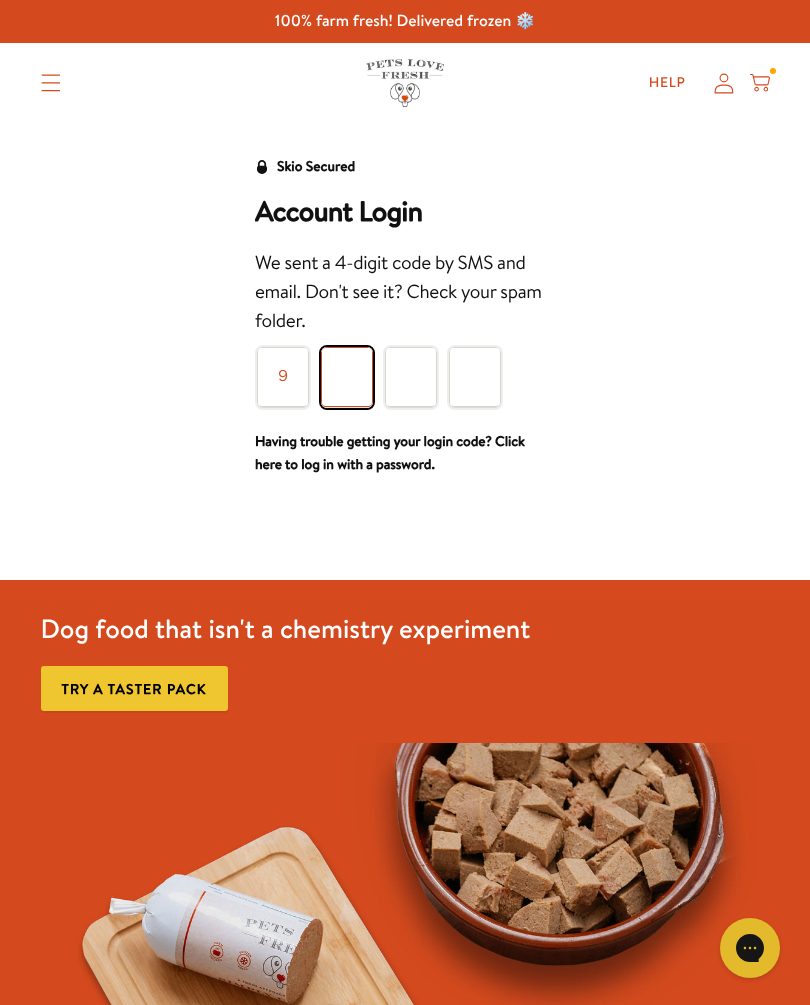 type on "4" 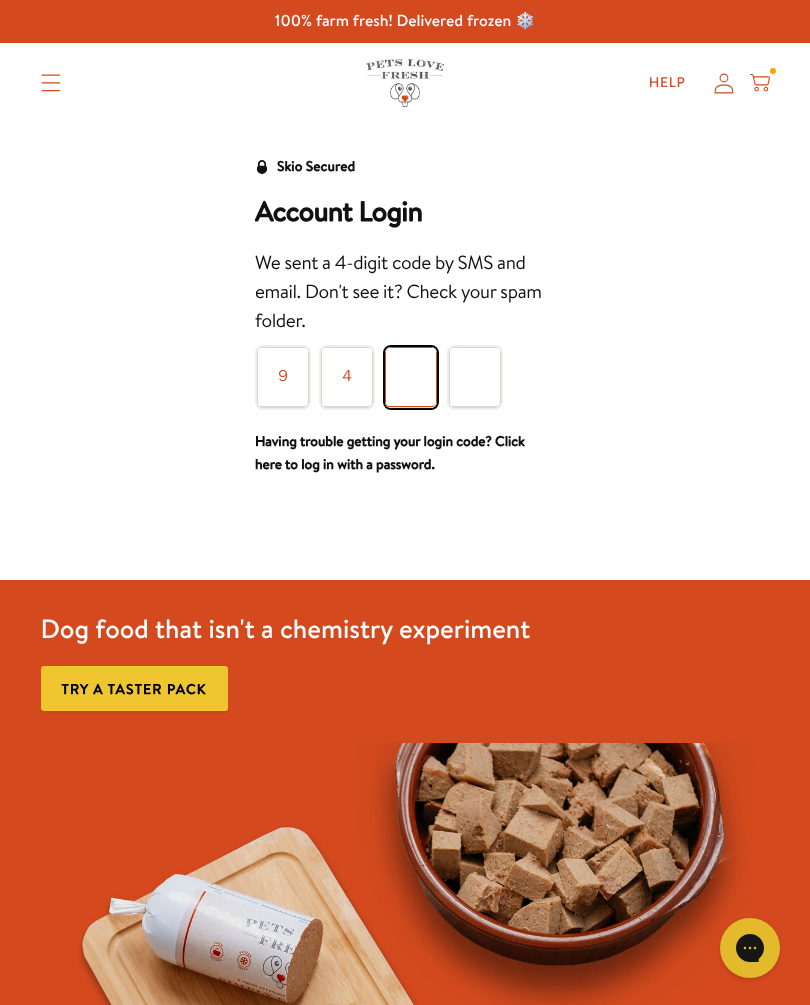 type on "5" 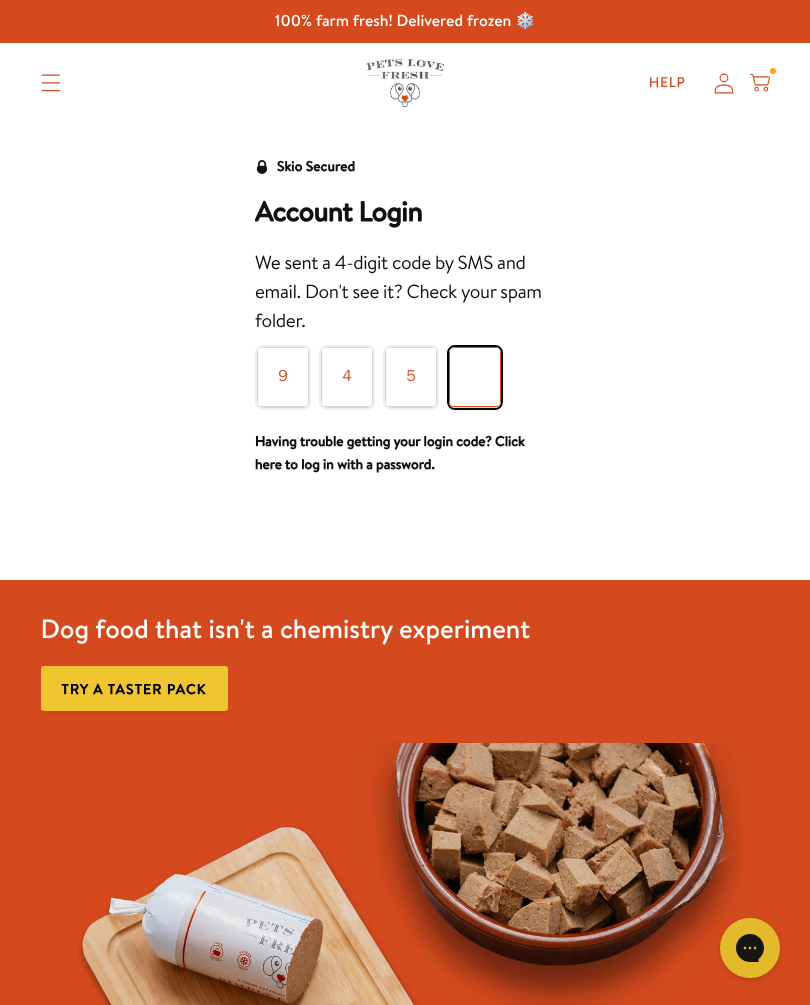 type on "9" 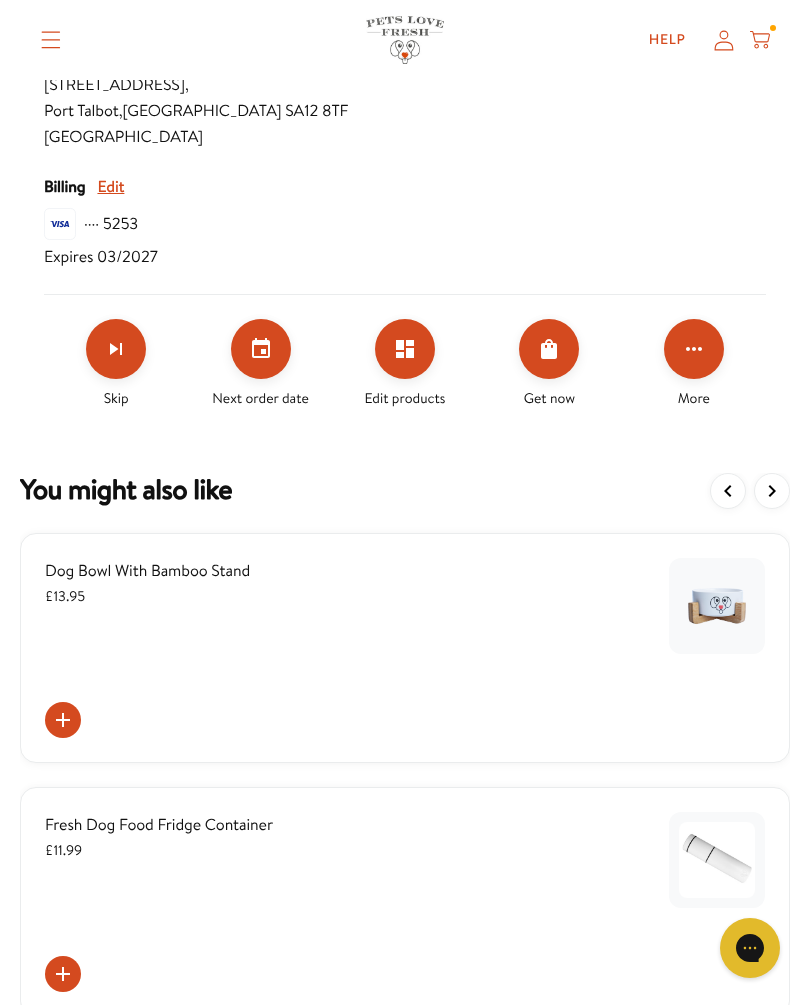 scroll, scrollTop: 753, scrollLeft: 0, axis: vertical 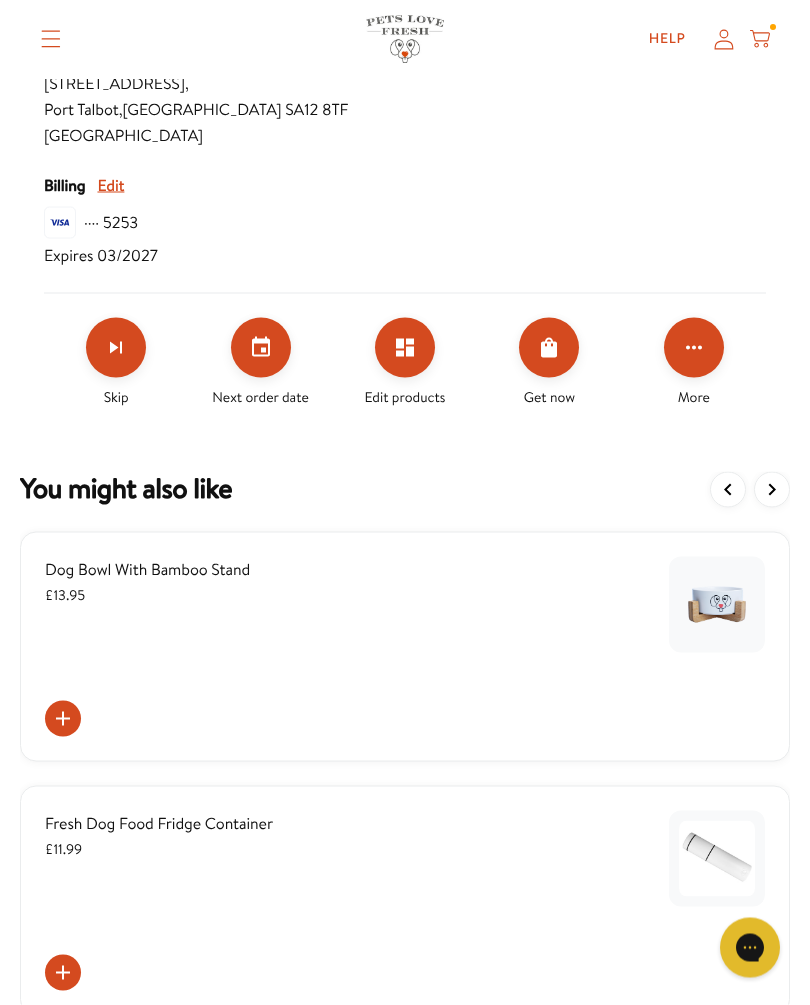 click at bounding box center (717, 605) 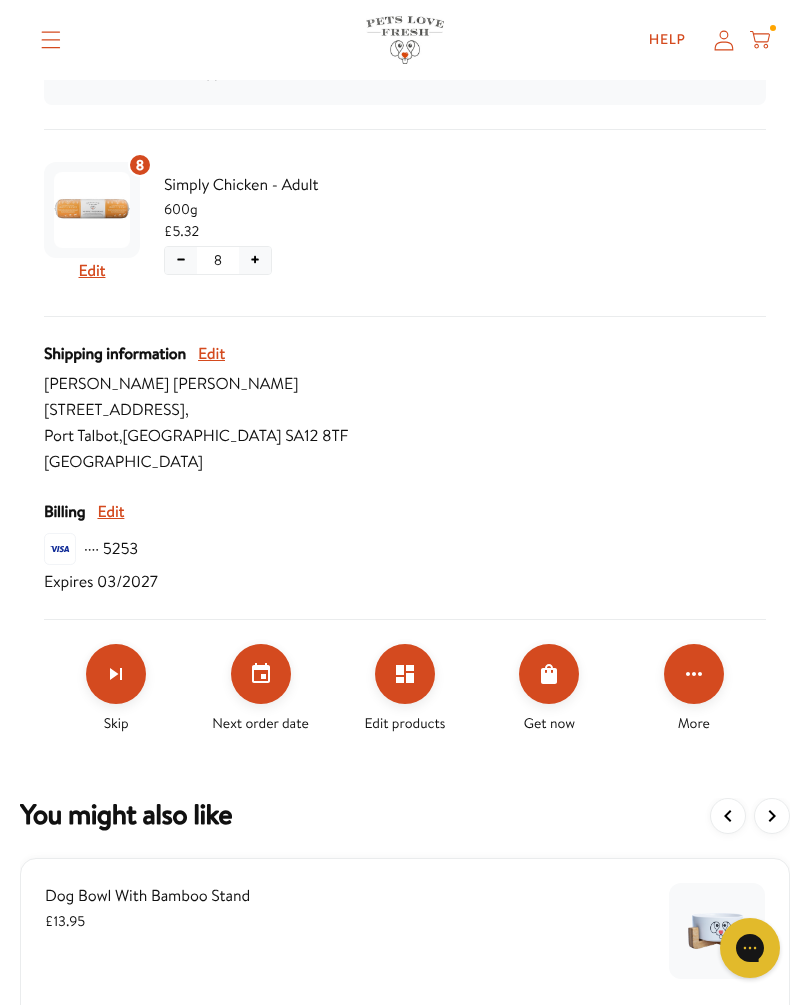 scroll, scrollTop: 426, scrollLeft: 0, axis: vertical 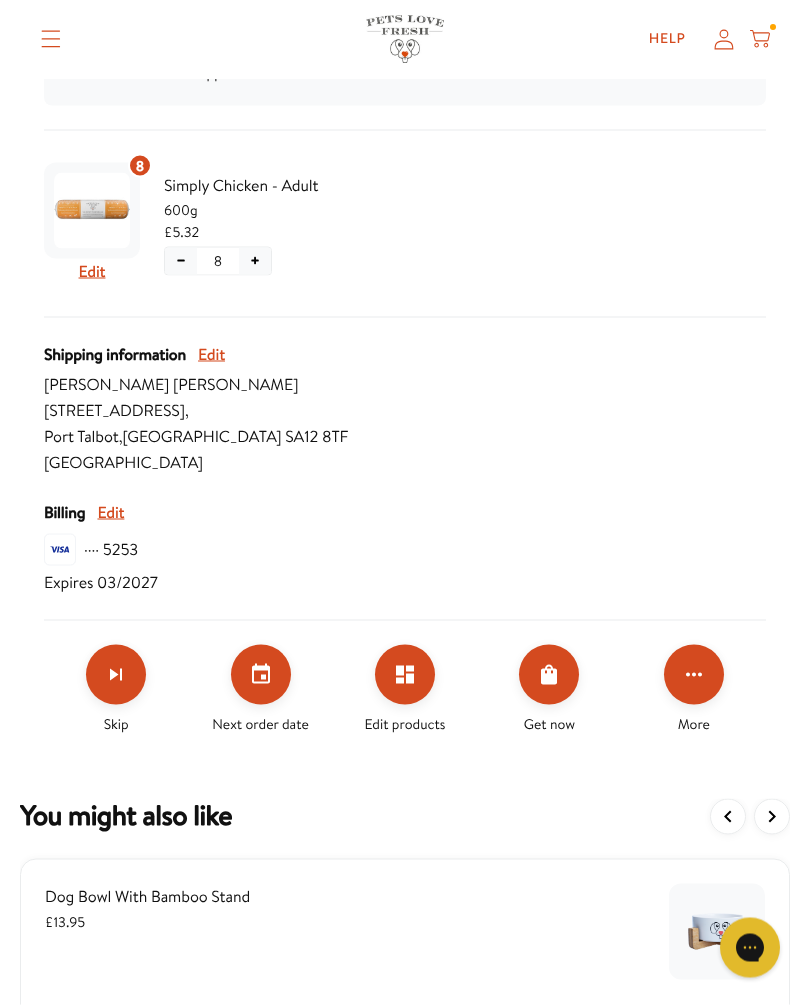 click on "Simply Chicken - Adult" at bounding box center (277, 186) 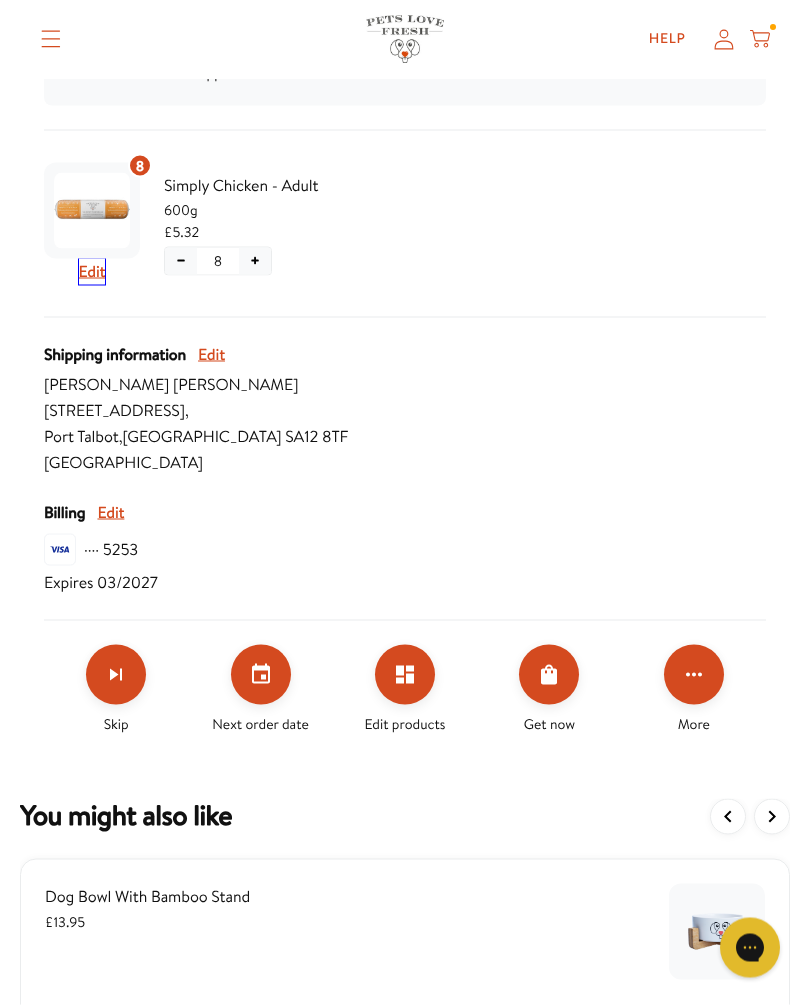 click on "Edit" at bounding box center [92, 272] 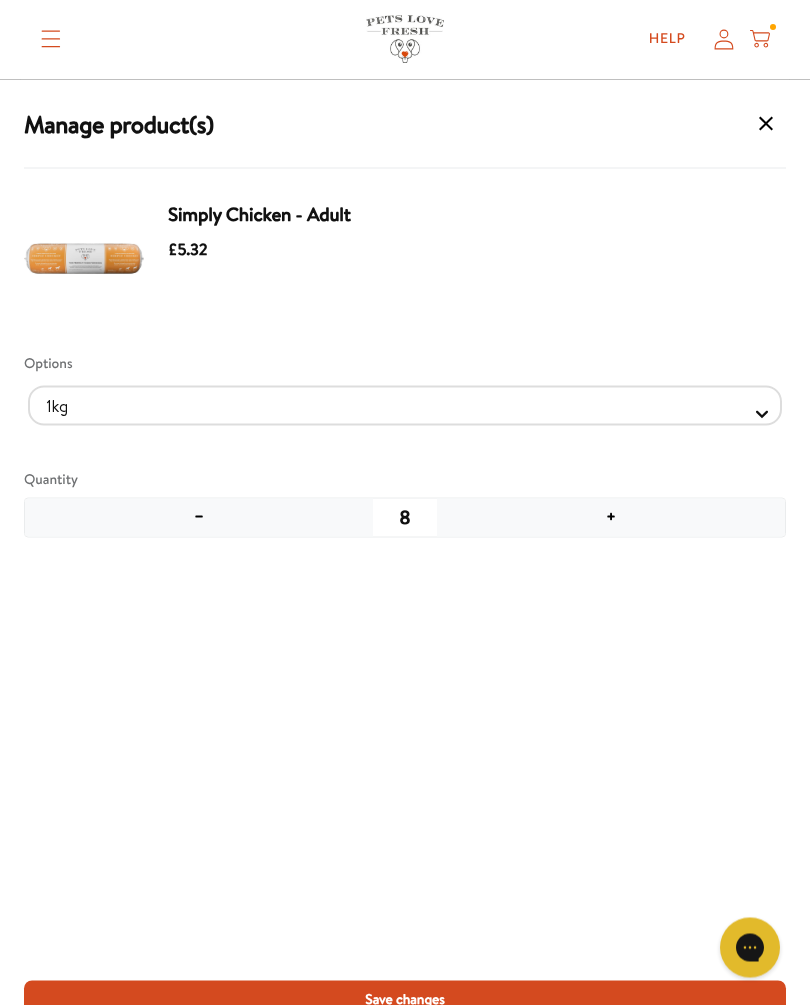 scroll, scrollTop: 1381, scrollLeft: 0, axis: vertical 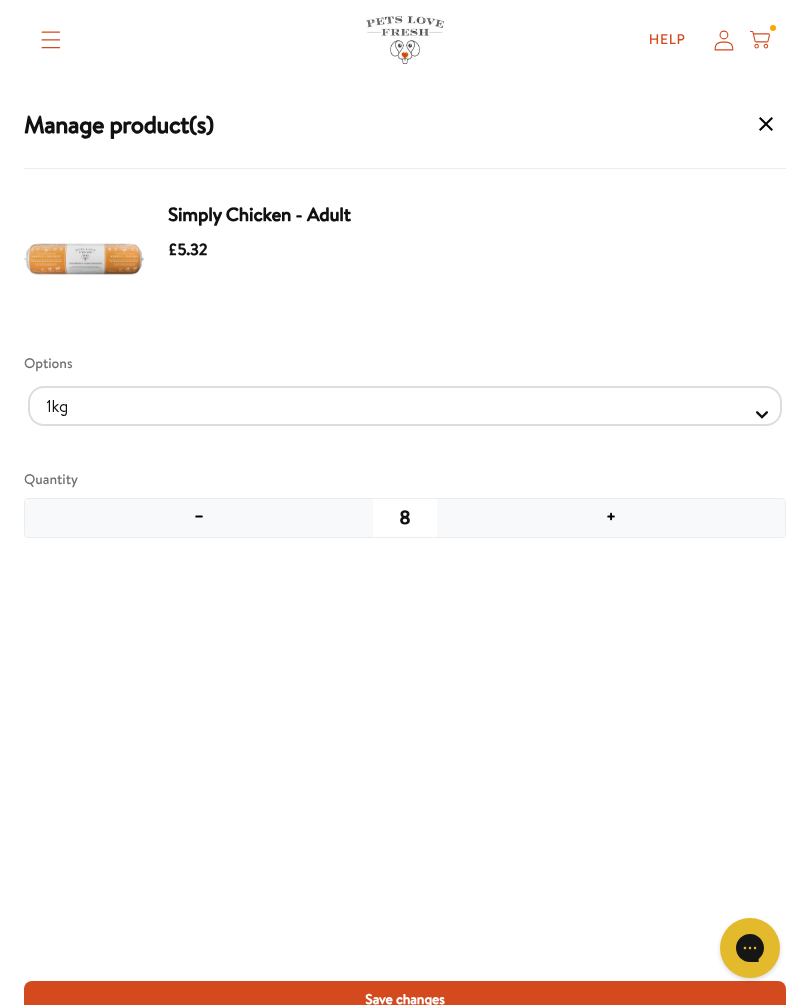 click on "Save changes" at bounding box center [405, 999] 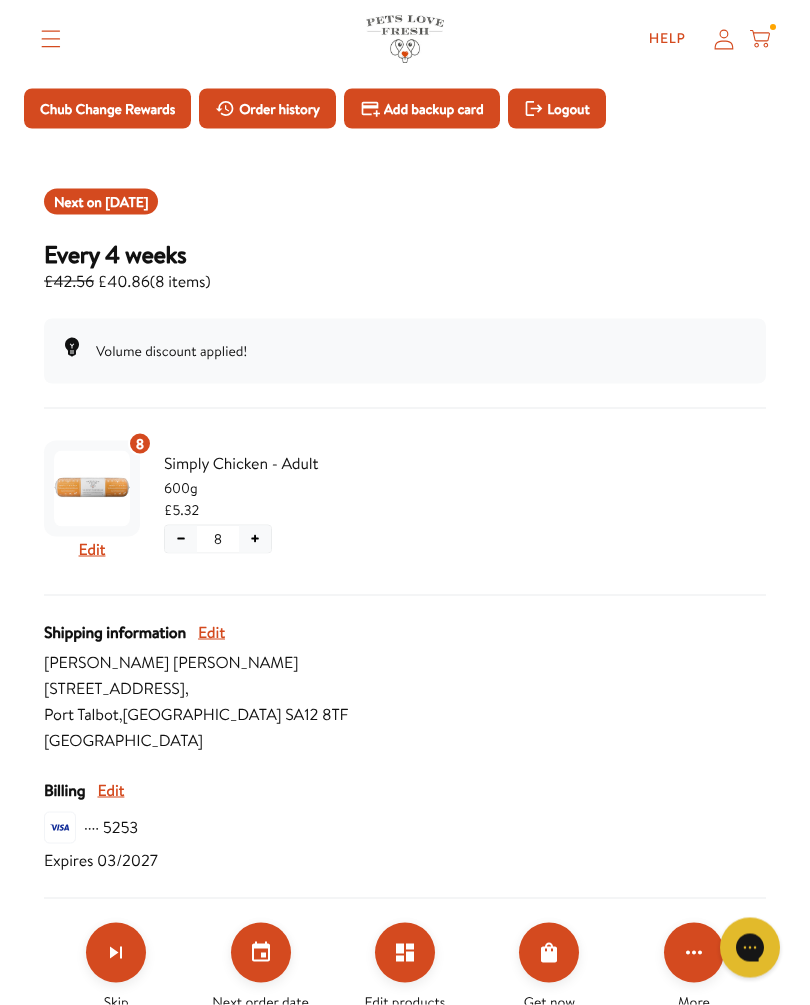 scroll, scrollTop: 150, scrollLeft: 0, axis: vertical 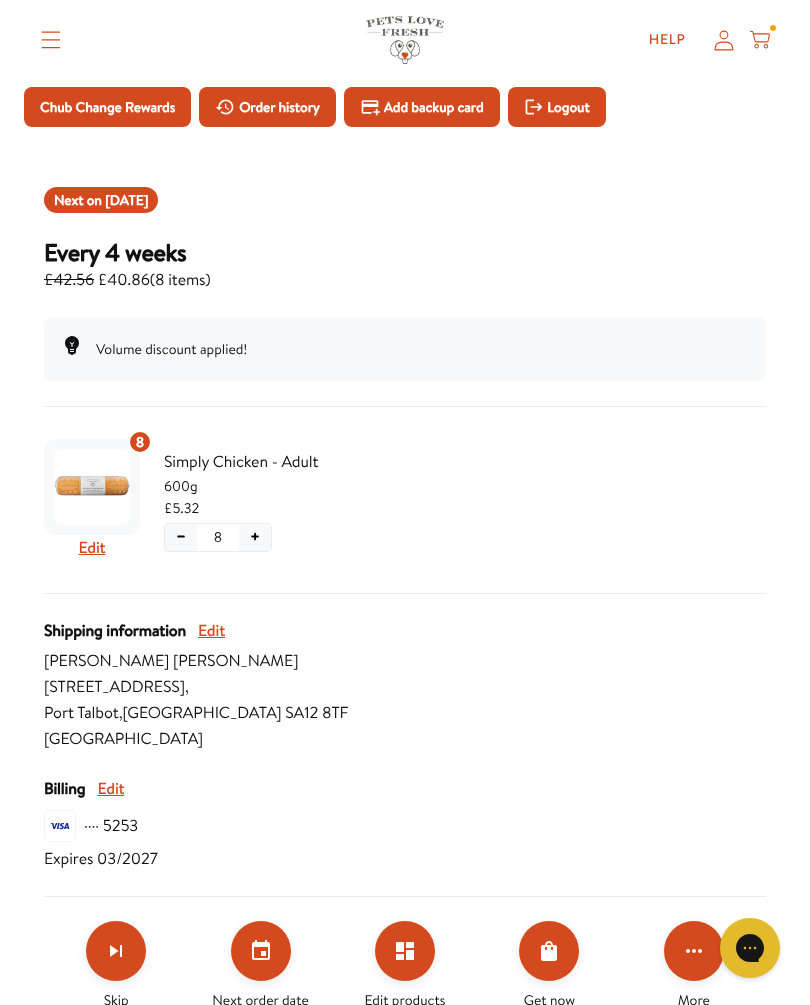 click on "Jul 27, 2025" at bounding box center (126, 200) 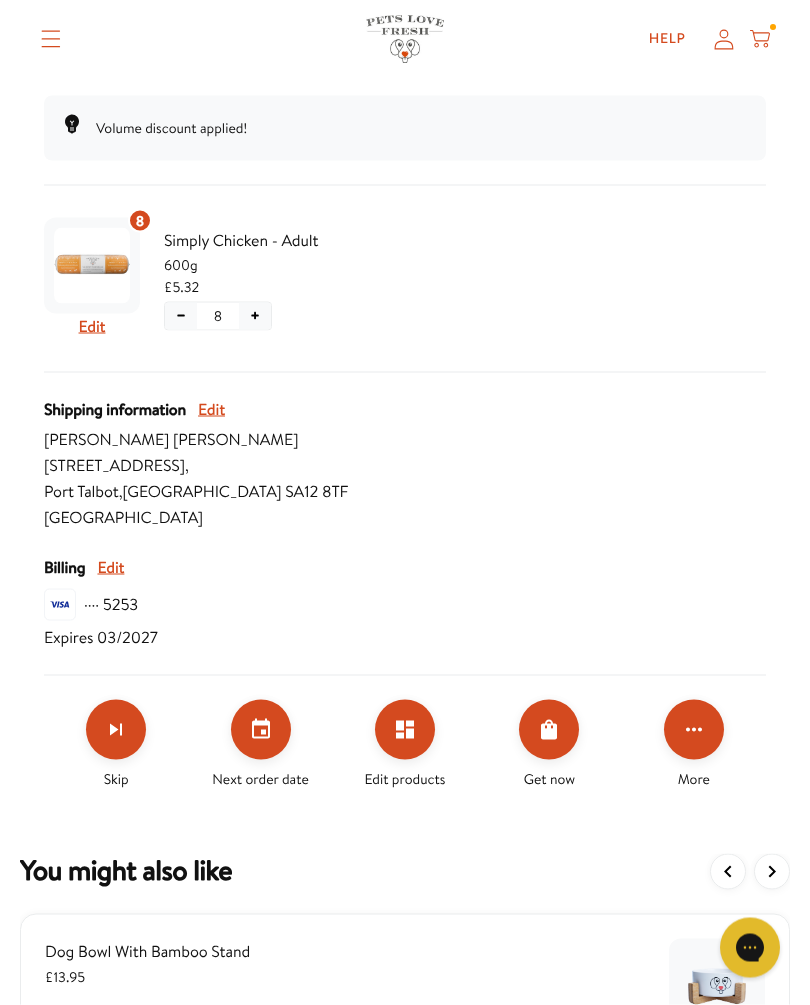 scroll, scrollTop: 373, scrollLeft: 0, axis: vertical 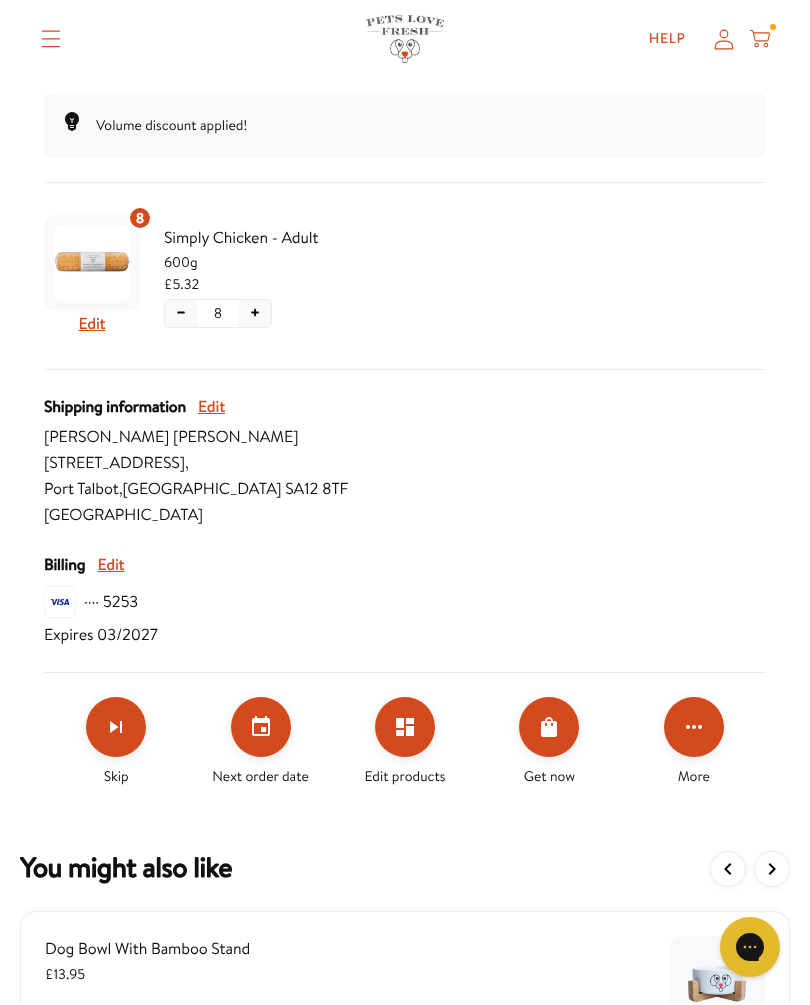 click 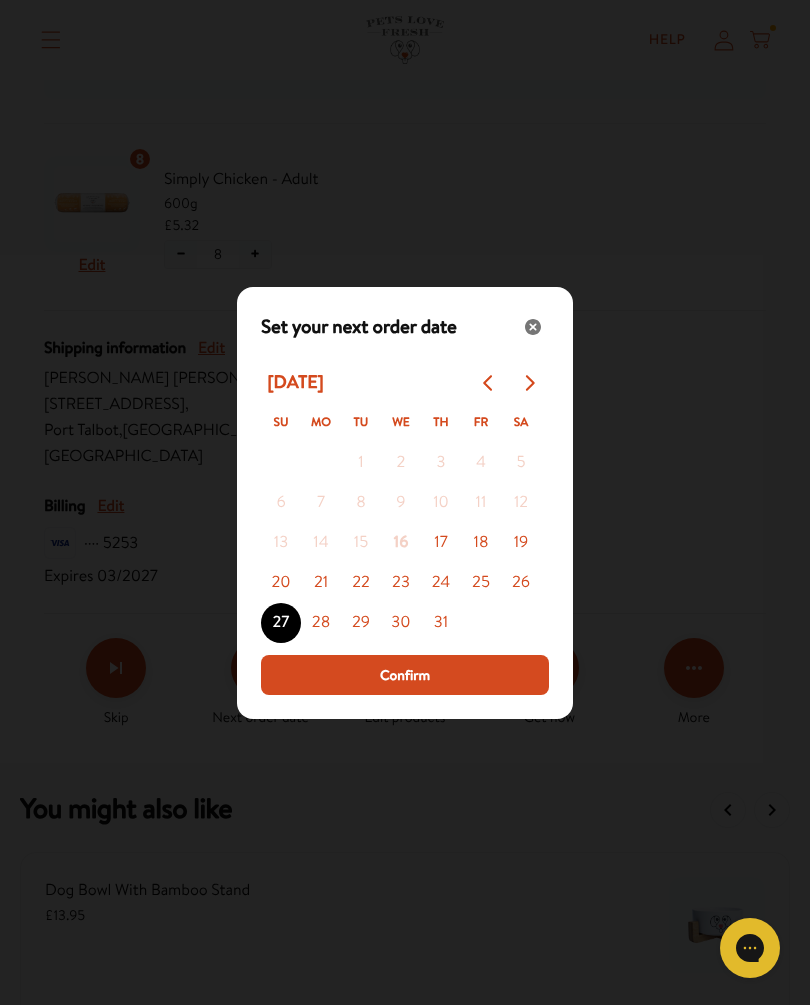 scroll, scrollTop: 427, scrollLeft: 0, axis: vertical 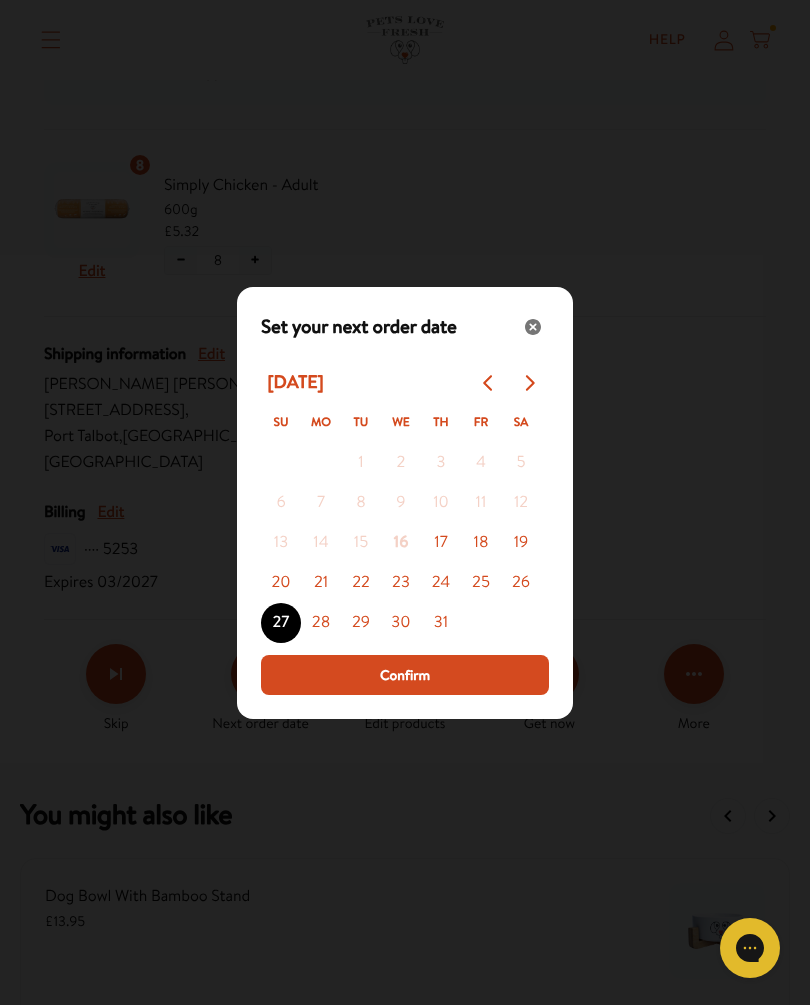 click on "28" at bounding box center (321, 623) 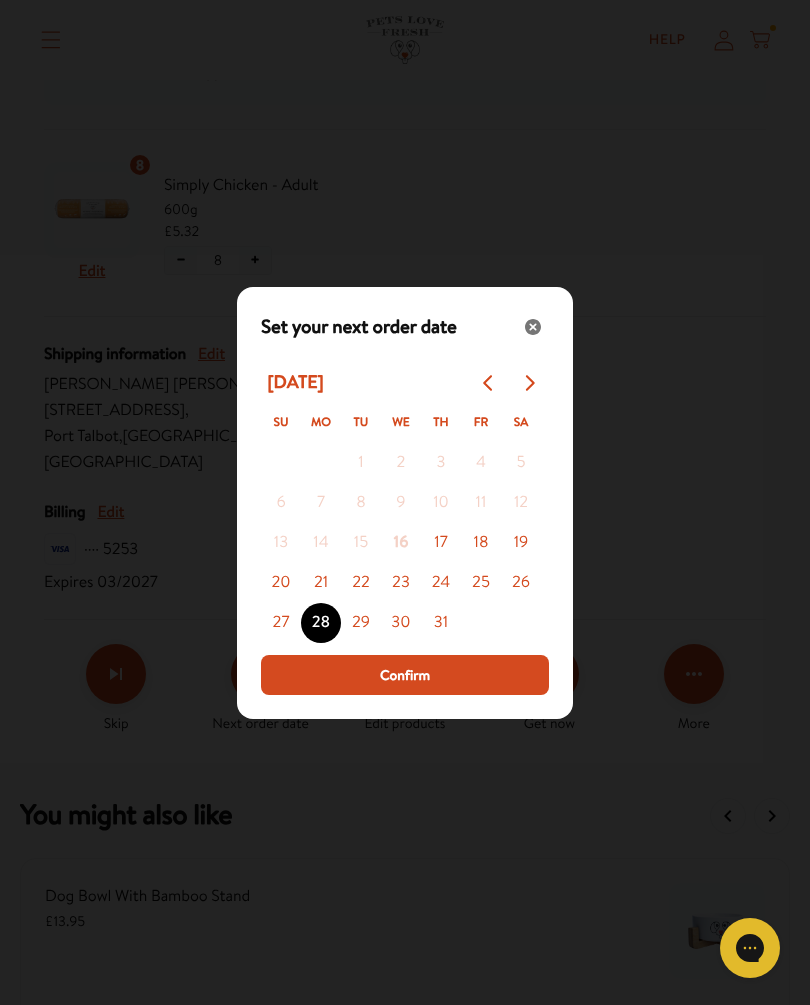 click on "Confirm" at bounding box center [405, 675] 